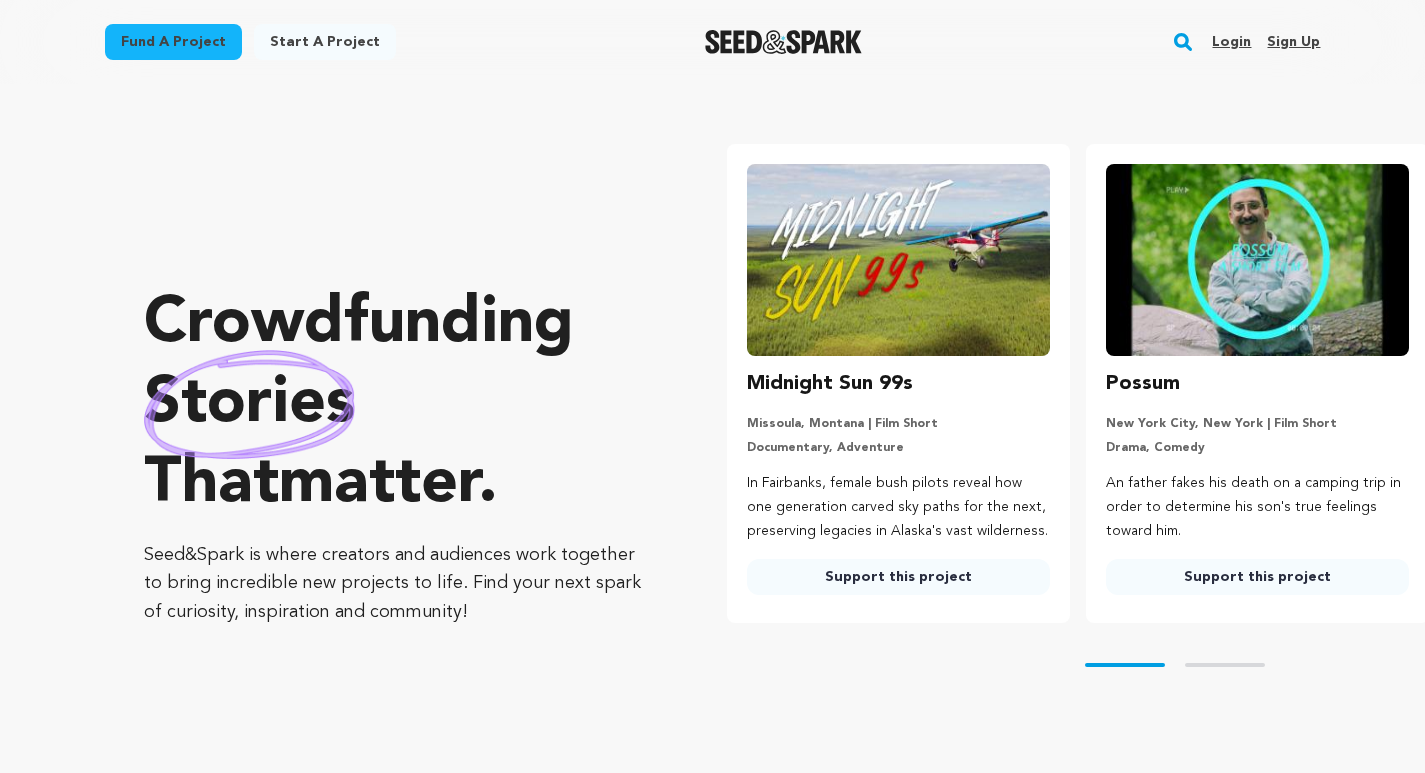 scroll, scrollTop: 0, scrollLeft: 0, axis: both 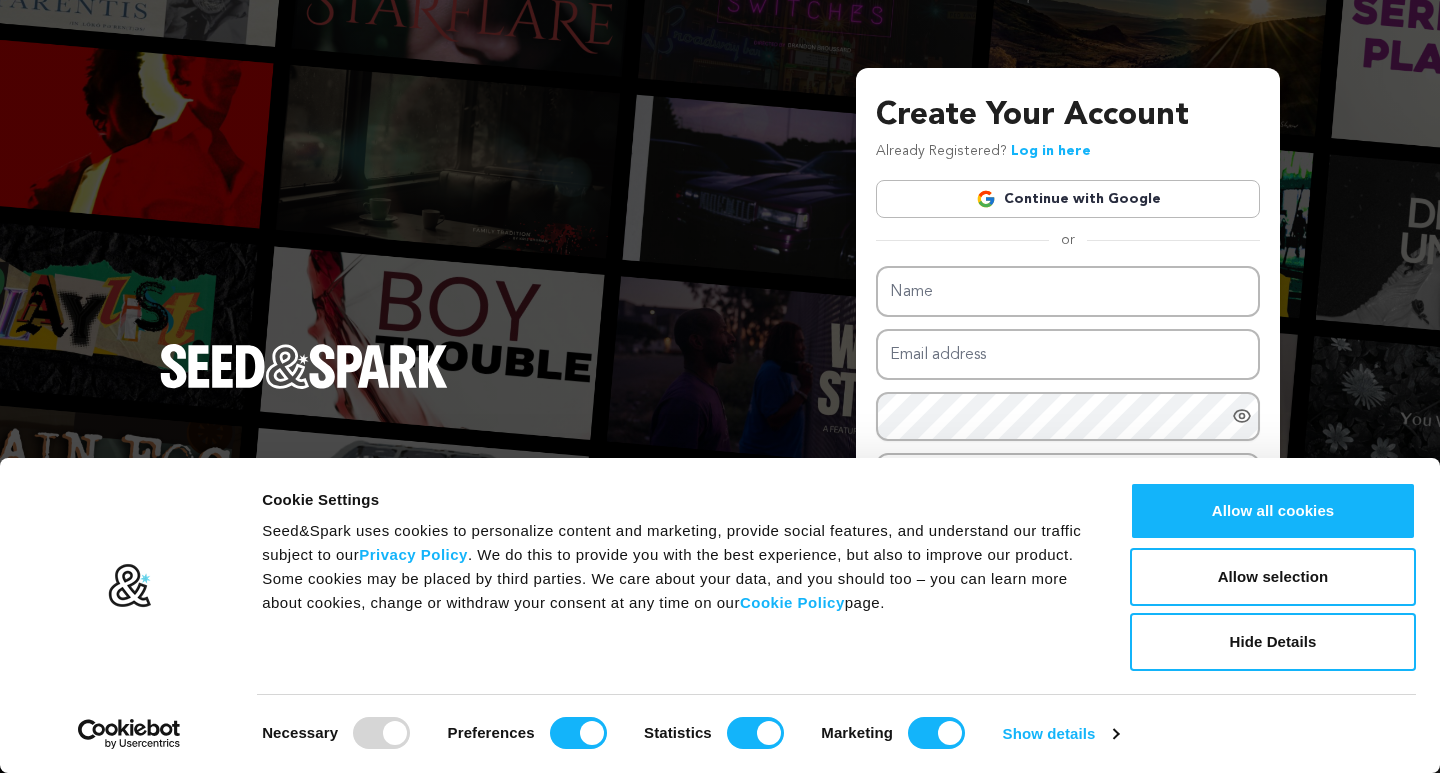 click on "Continue with Google" at bounding box center (1068, 199) 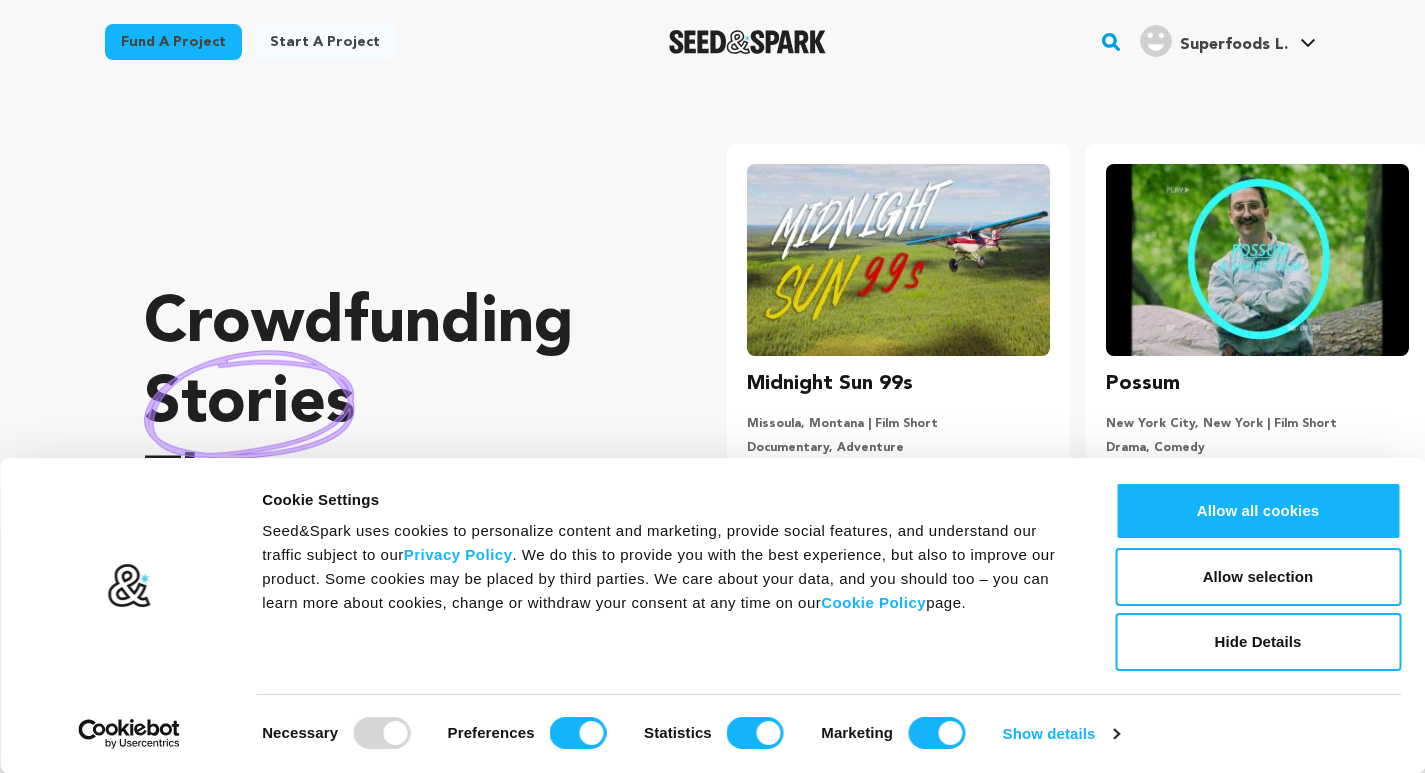 scroll, scrollTop: 0, scrollLeft: 0, axis: both 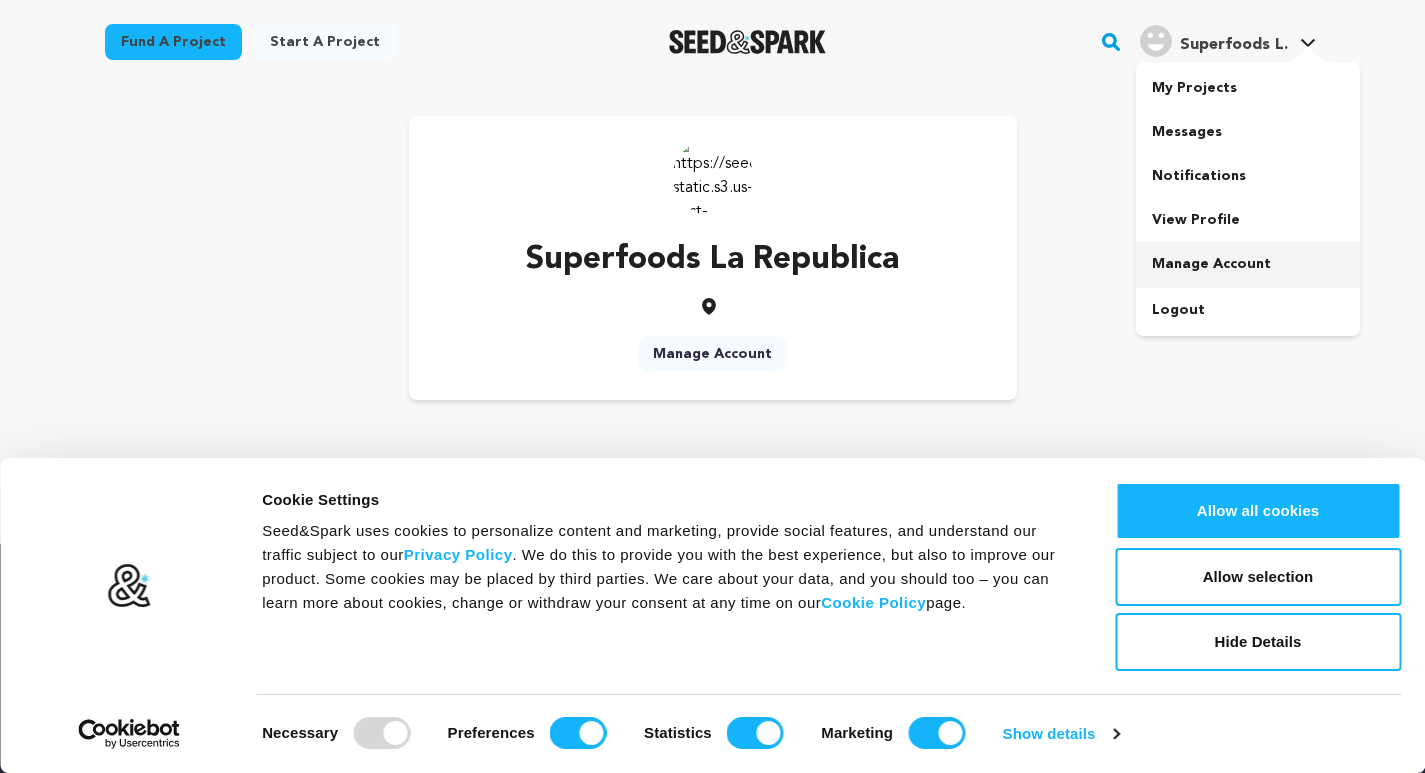 click on "Manage Account" at bounding box center [1248, 264] 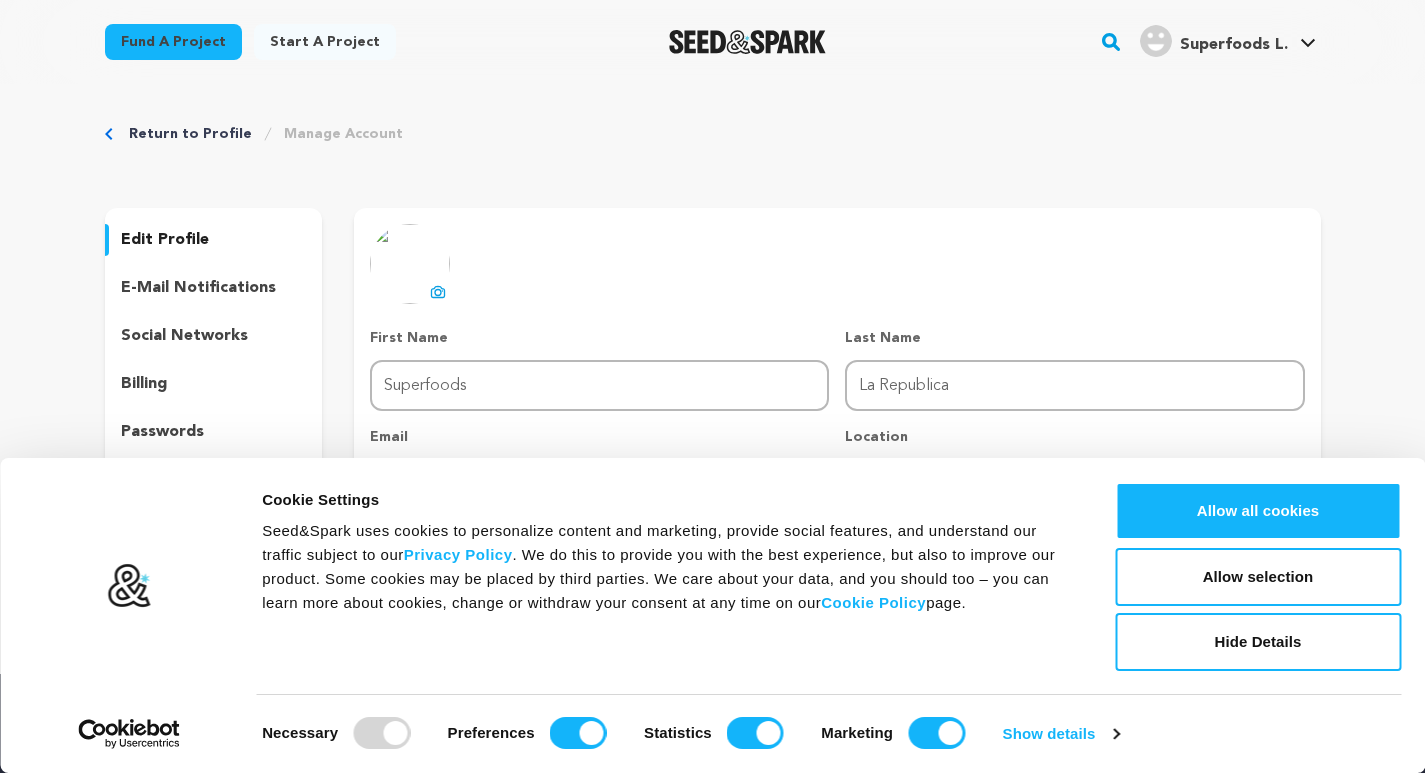 scroll, scrollTop: 0, scrollLeft: 0, axis: both 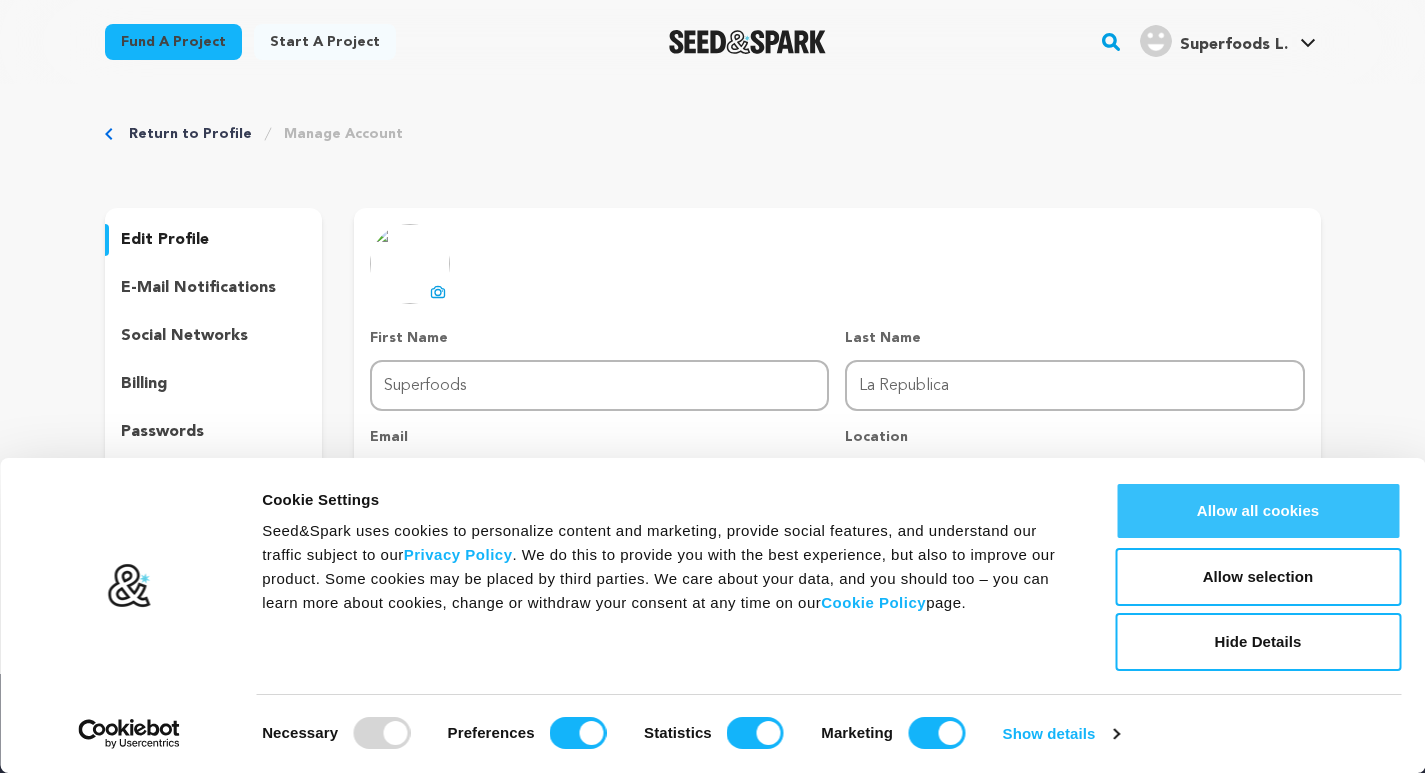 drag, startPoint x: 1185, startPoint y: 506, endPoint x: 1164, endPoint y: 500, distance: 21.84033 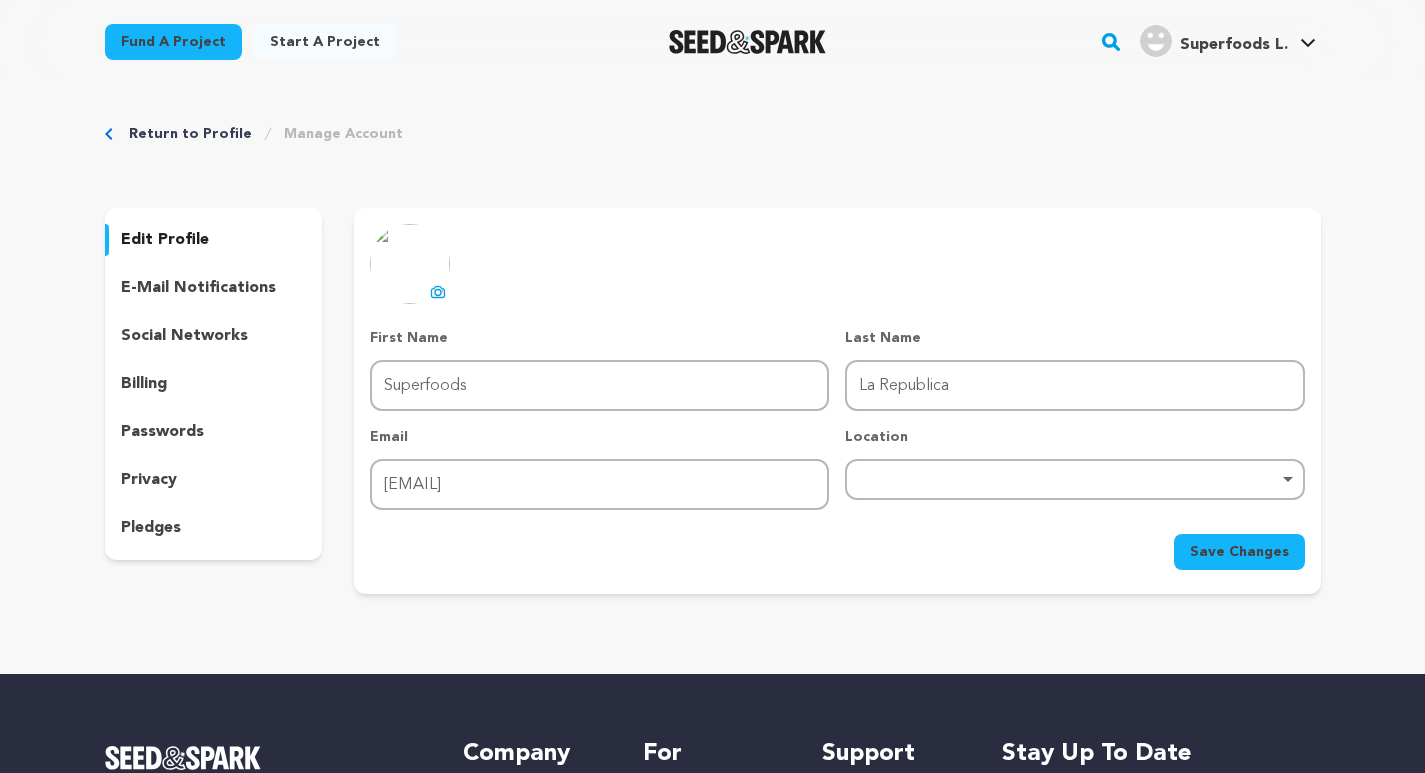 click 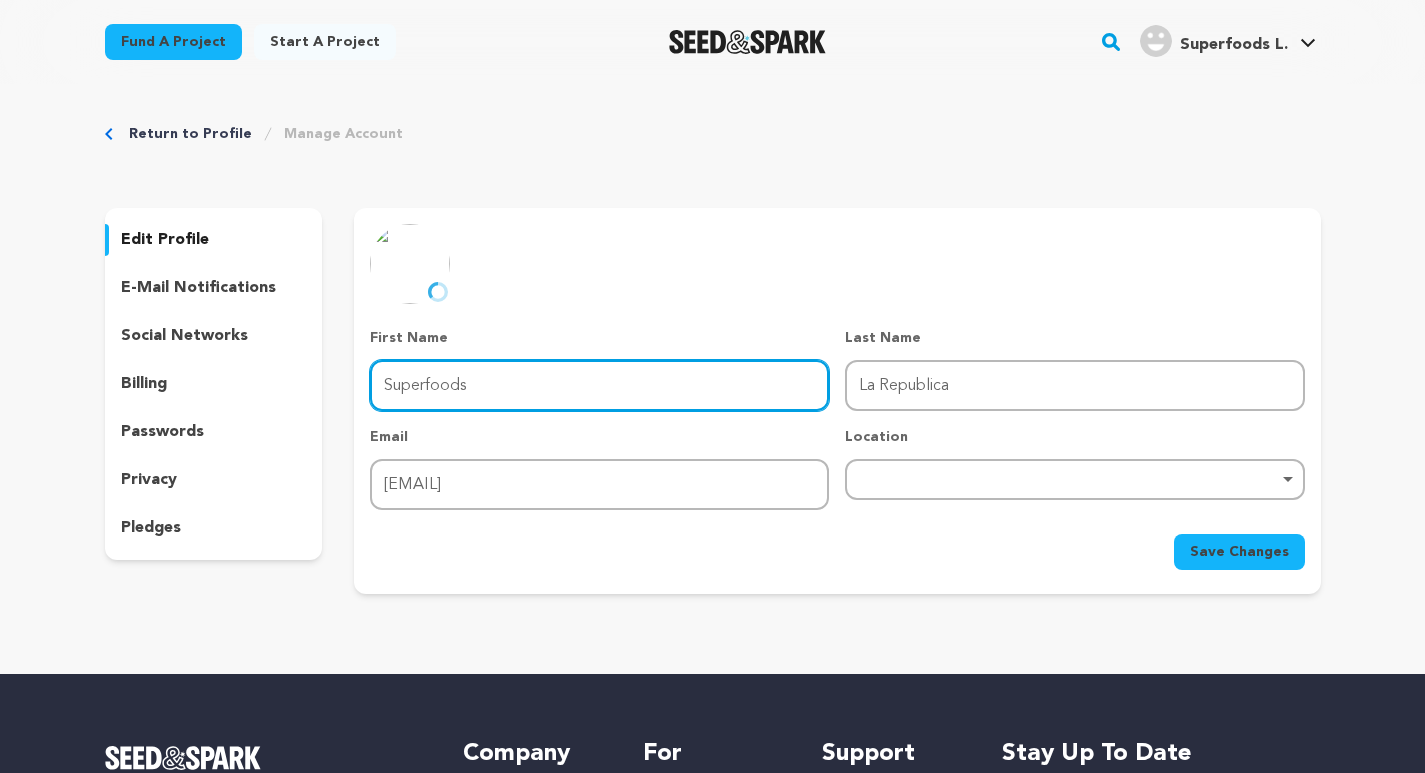 click on "Superfoods" at bounding box center (599, 385) 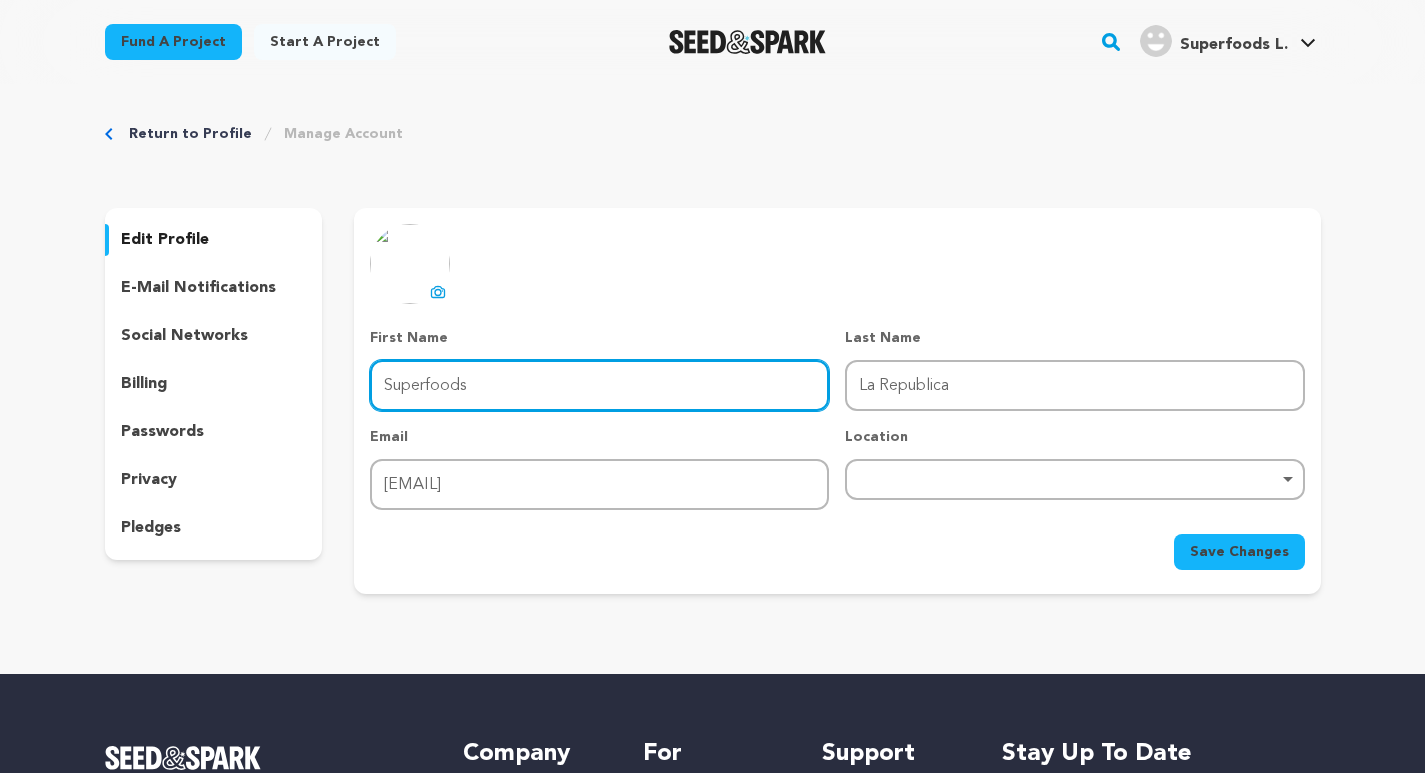 click on "Superfoods" at bounding box center (599, 385) 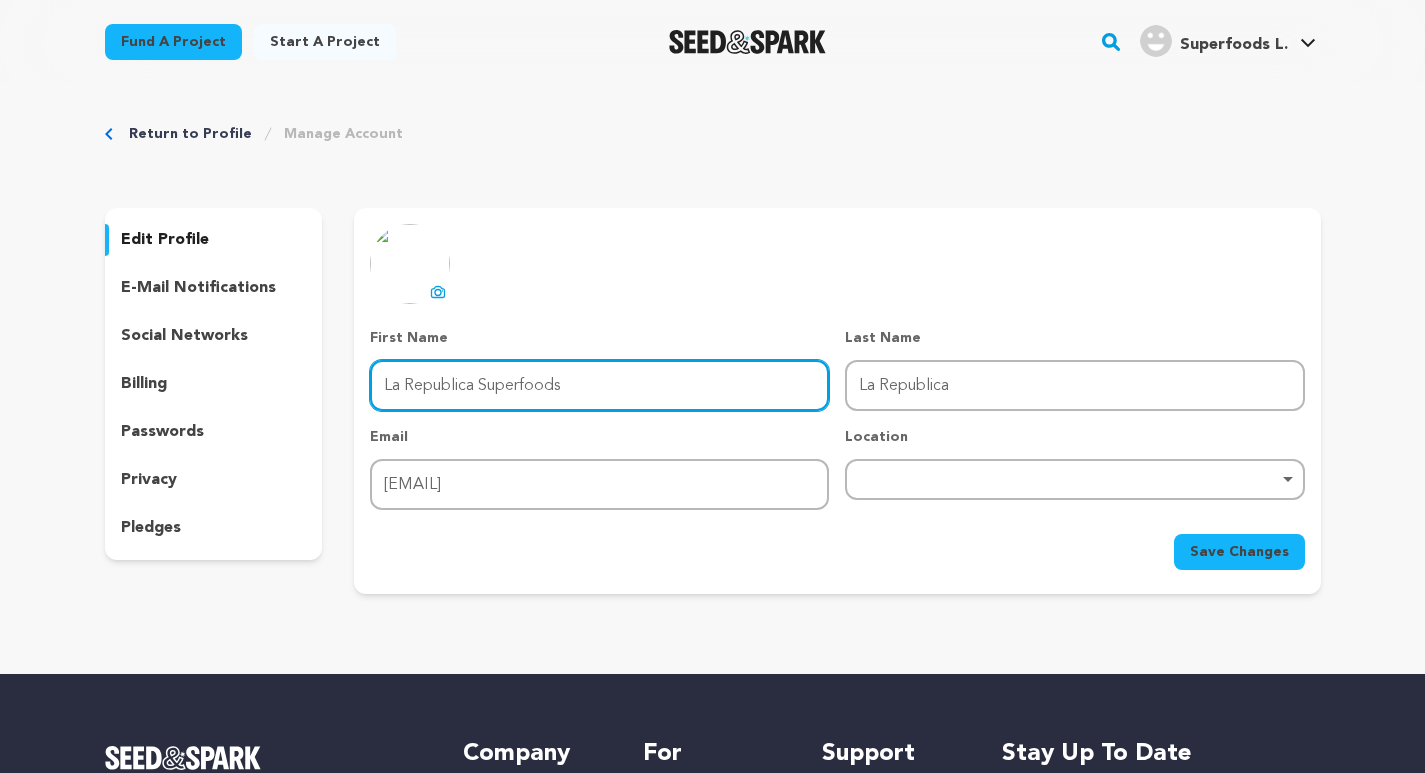 drag, startPoint x: 476, startPoint y: 389, endPoint x: 1122, endPoint y: 436, distance: 647.7075 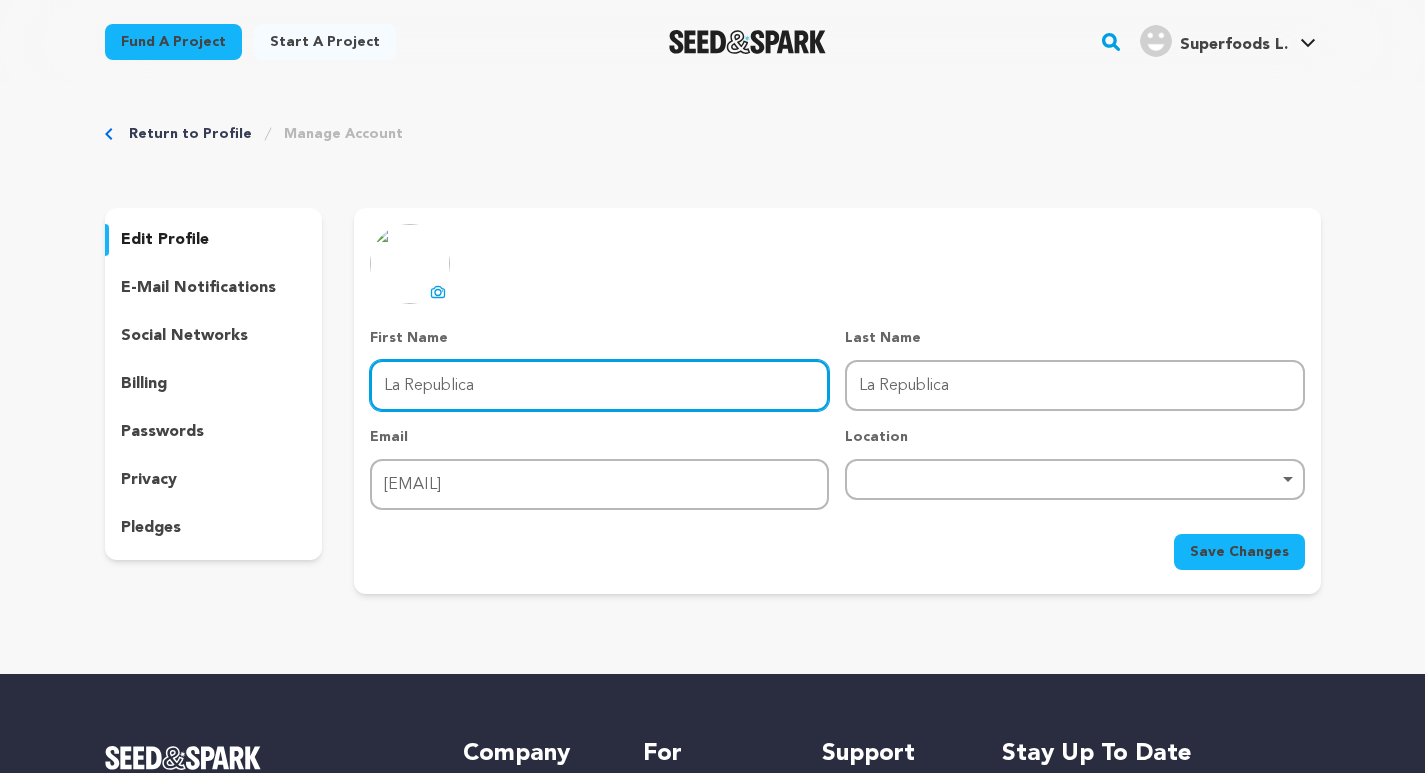 type on "La Republica" 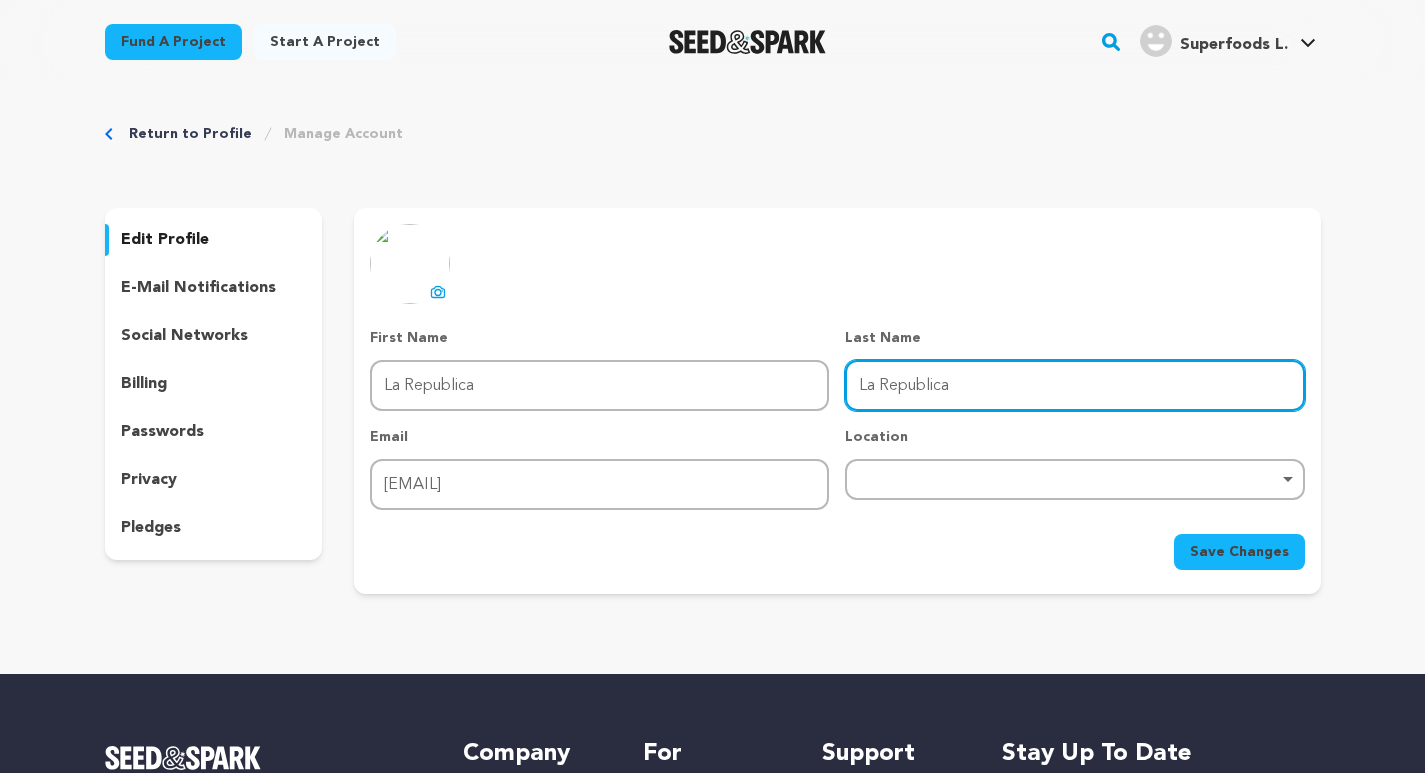 click on "La Republica" at bounding box center (1074, 385) 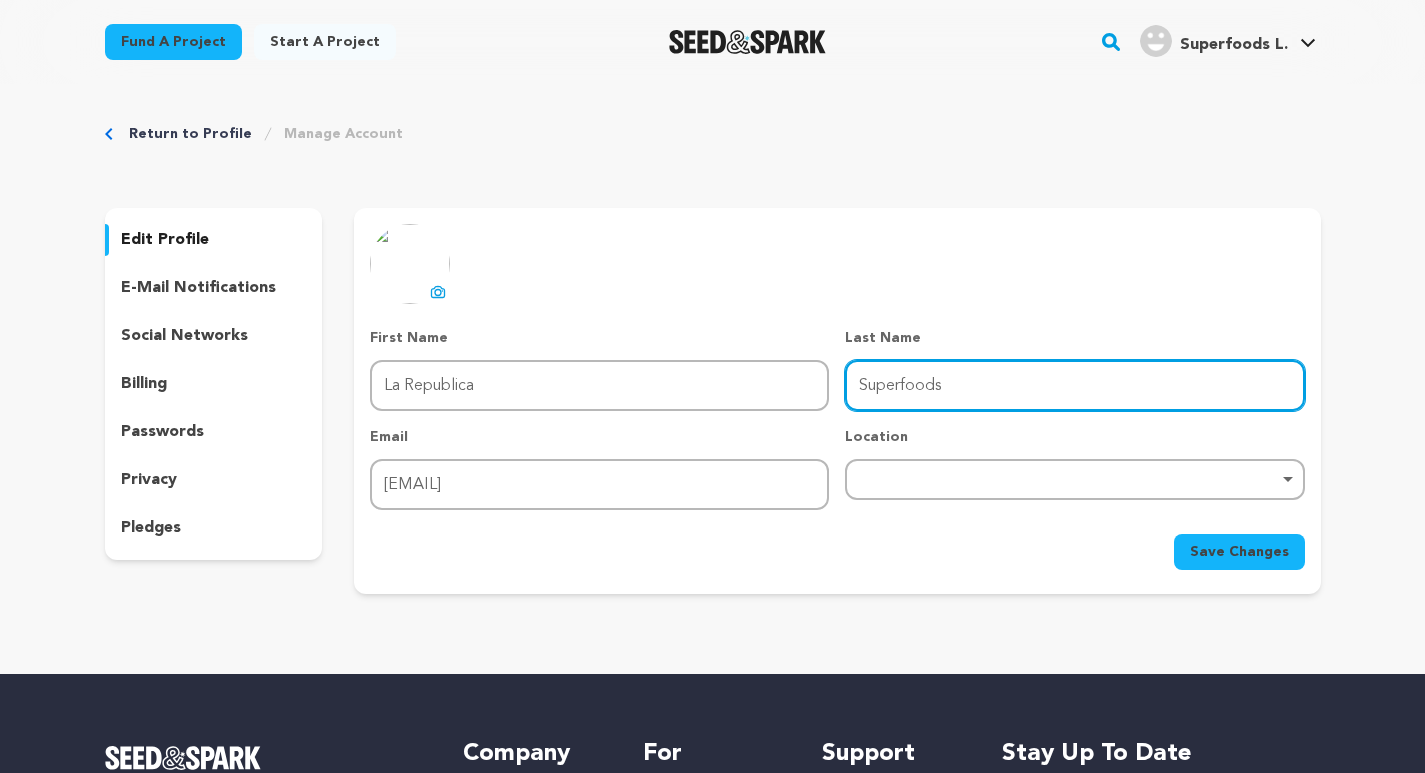 click on "Remove item" at bounding box center (1074, 479) 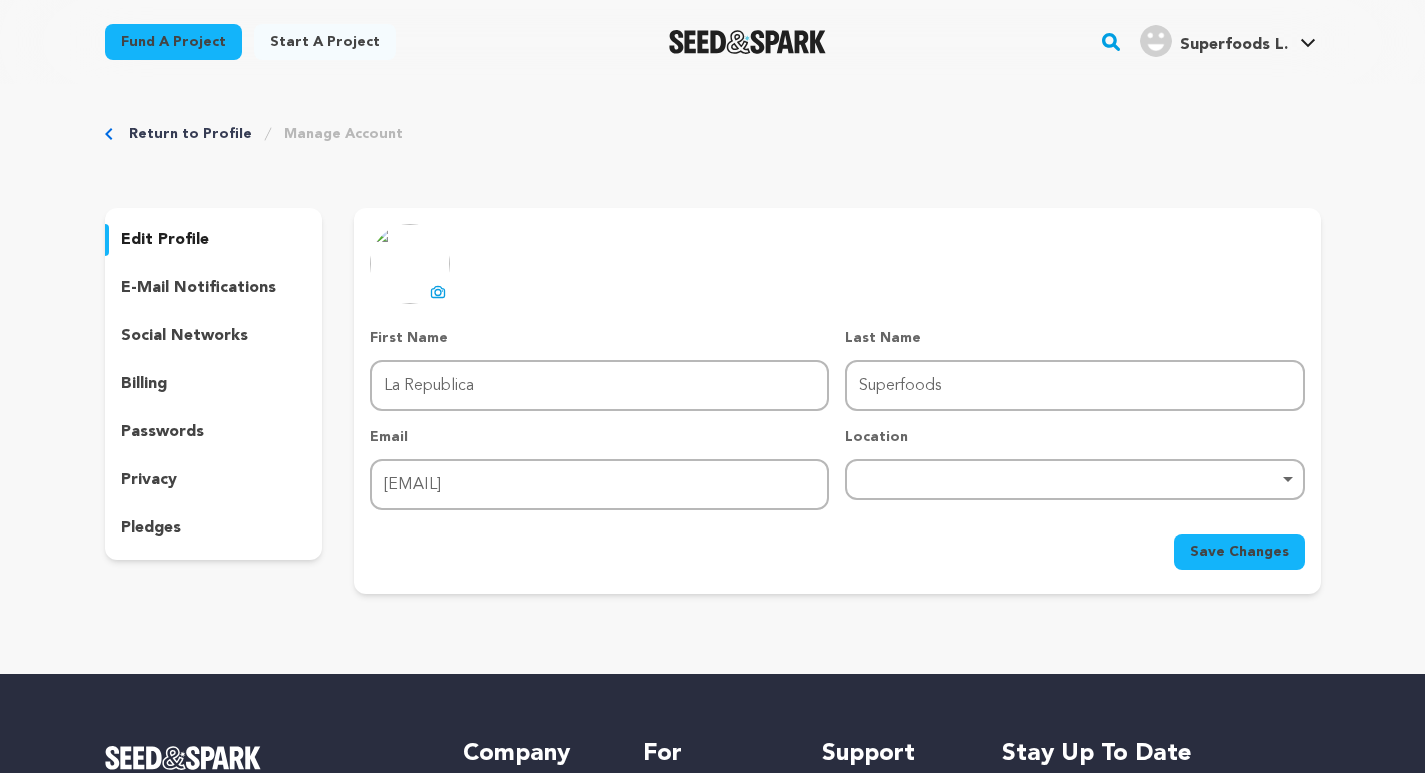 click on "Remove item" at bounding box center [1074, 479] 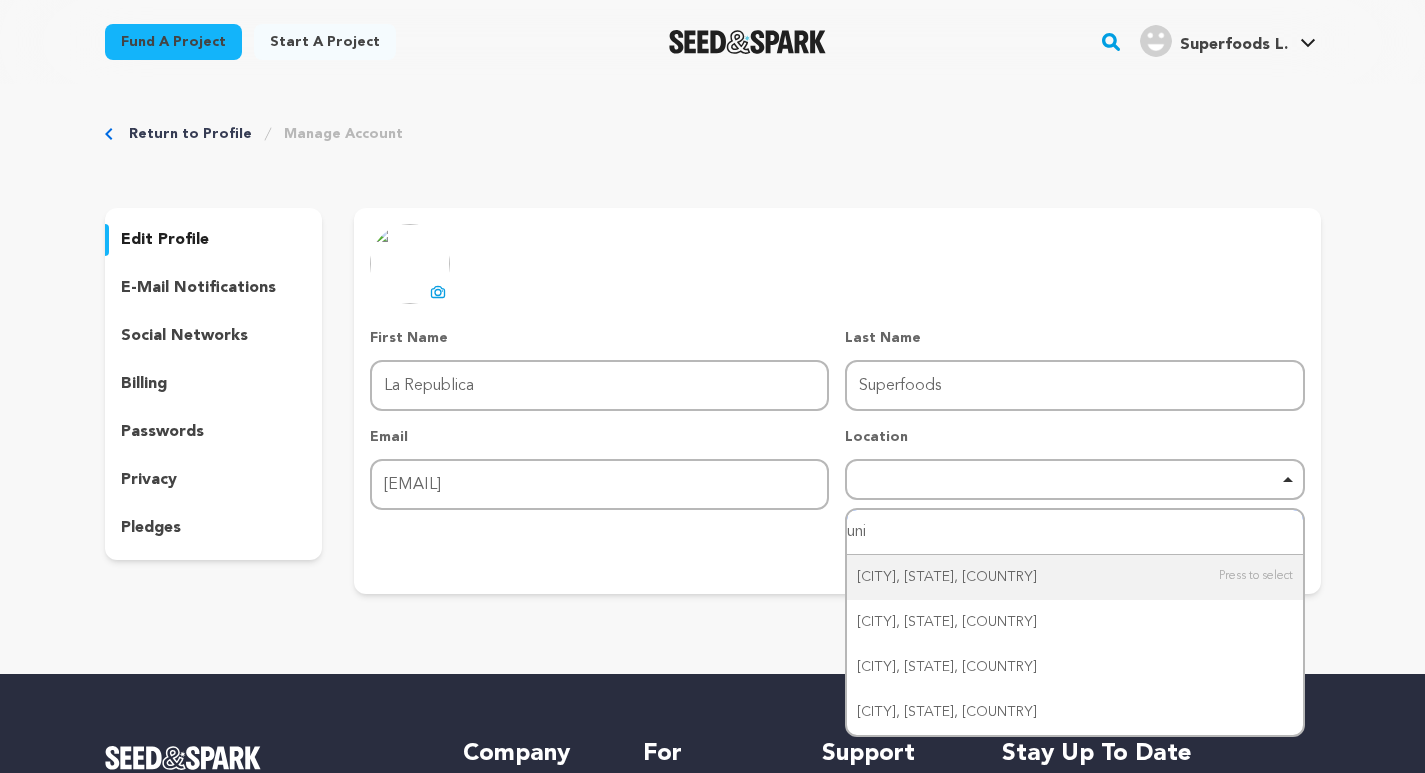 type on "unit" 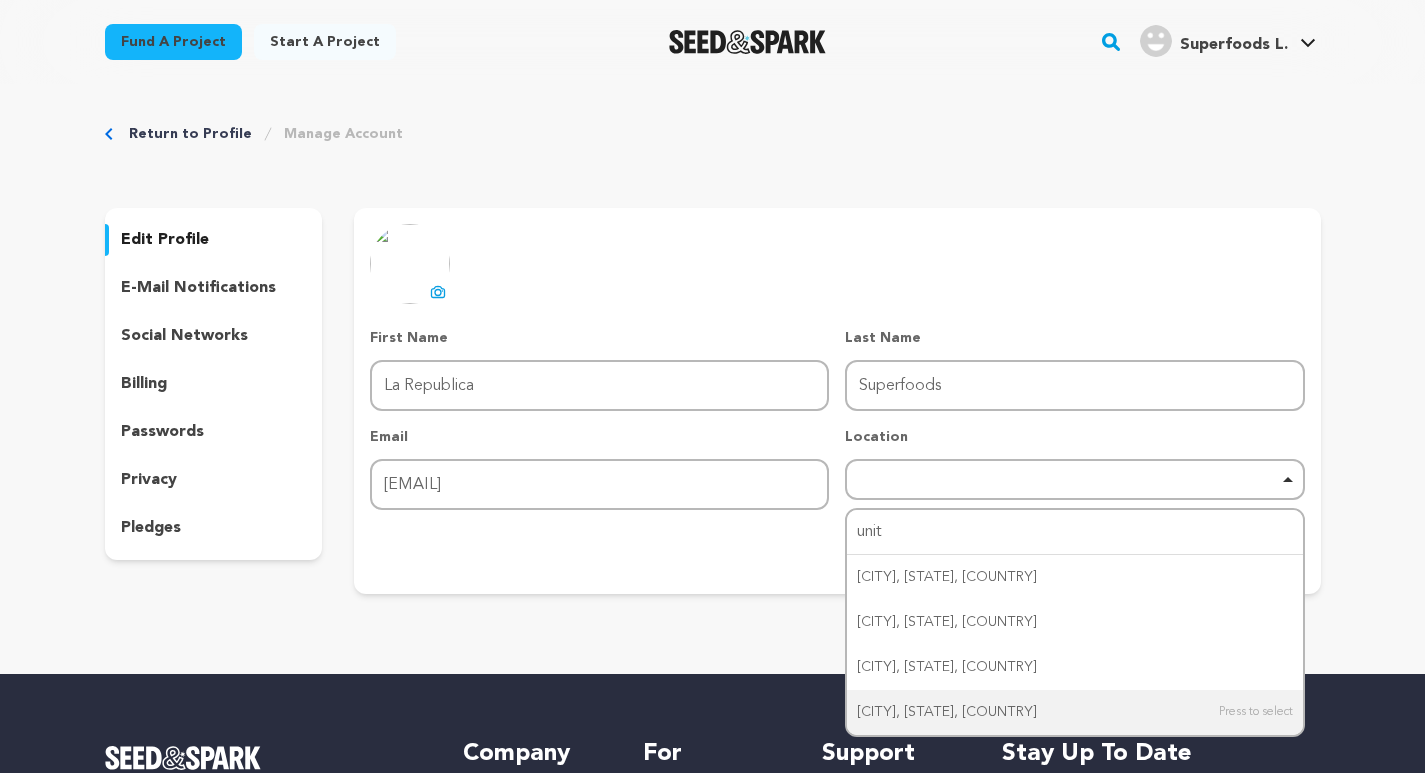 type 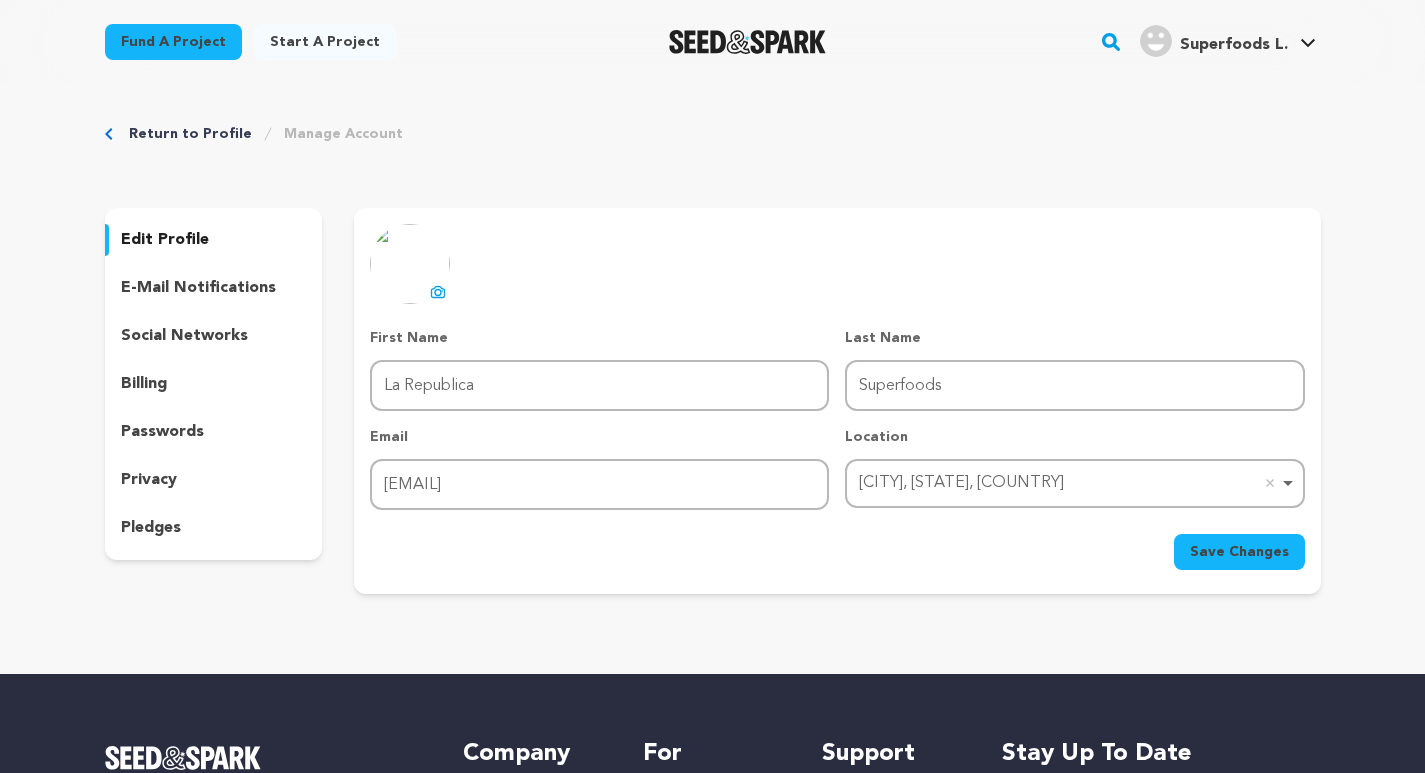 click on "Save Changes" at bounding box center [1239, 552] 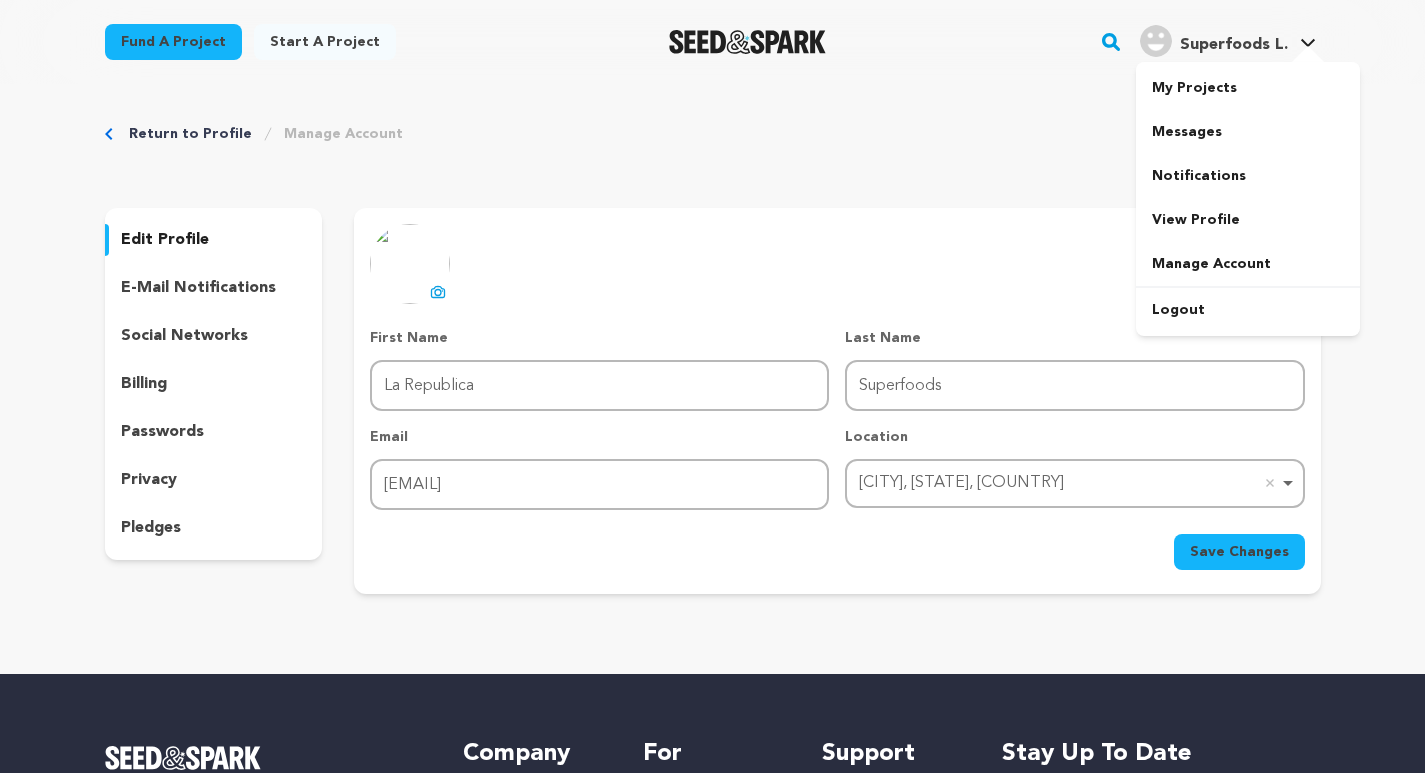click on "Superfoods L." at bounding box center [1234, 45] 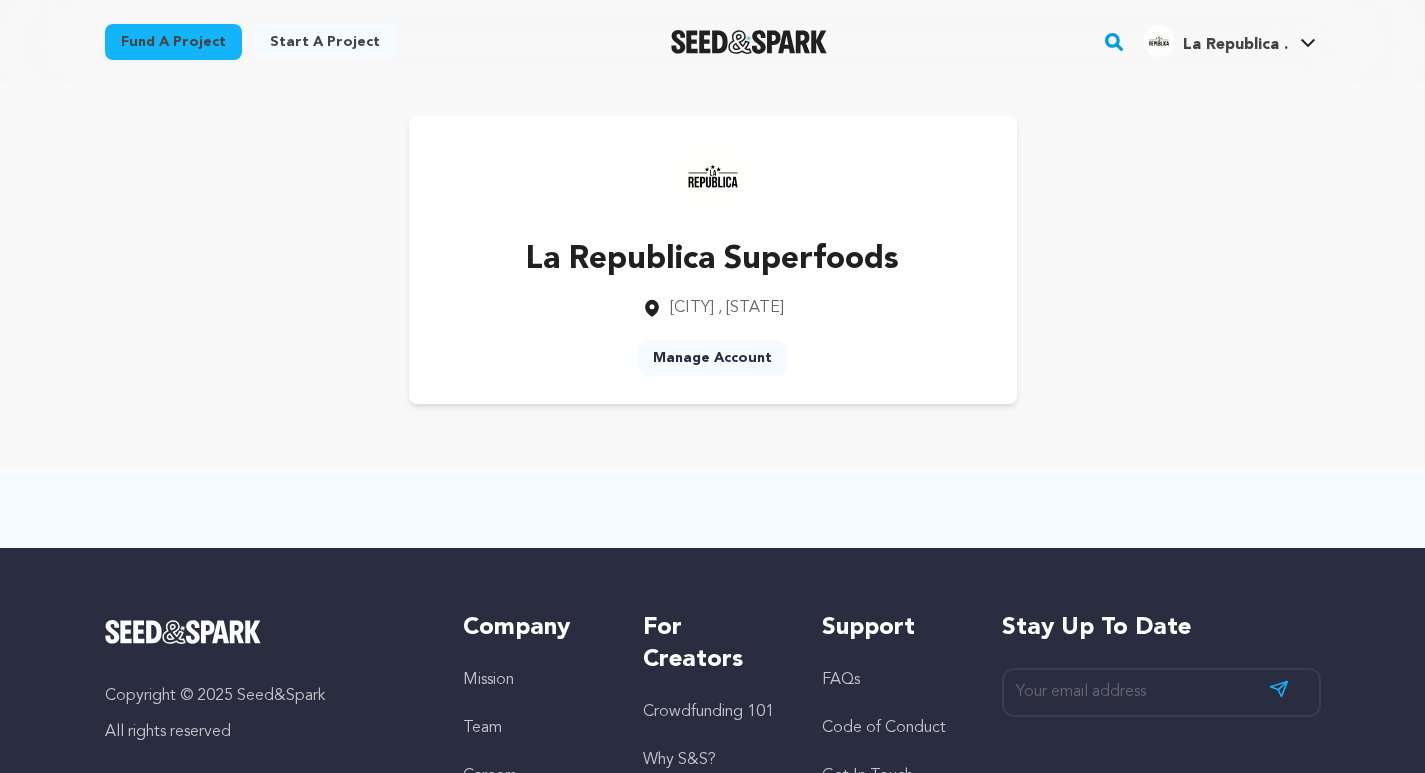 scroll, scrollTop: 0, scrollLeft: 0, axis: both 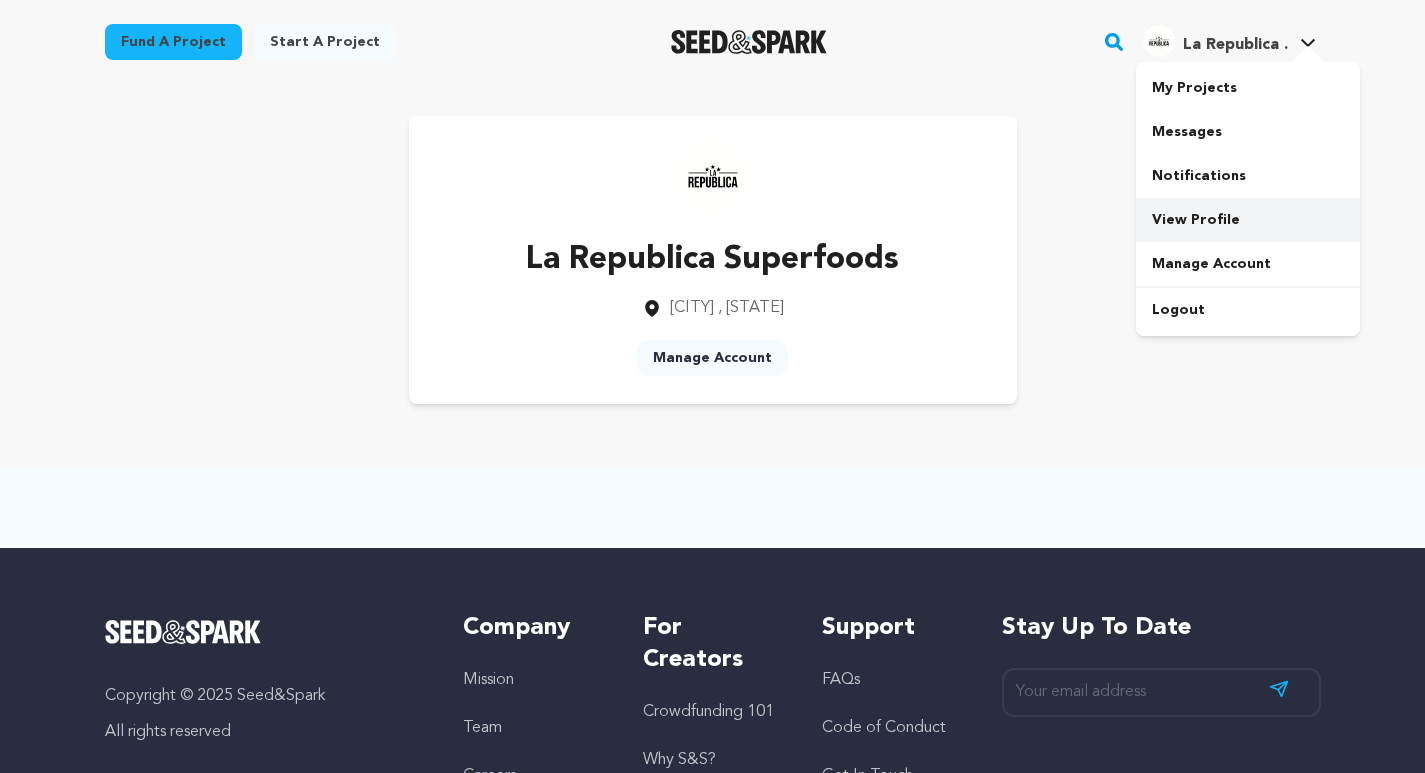 click on "View Profile" at bounding box center (1248, 220) 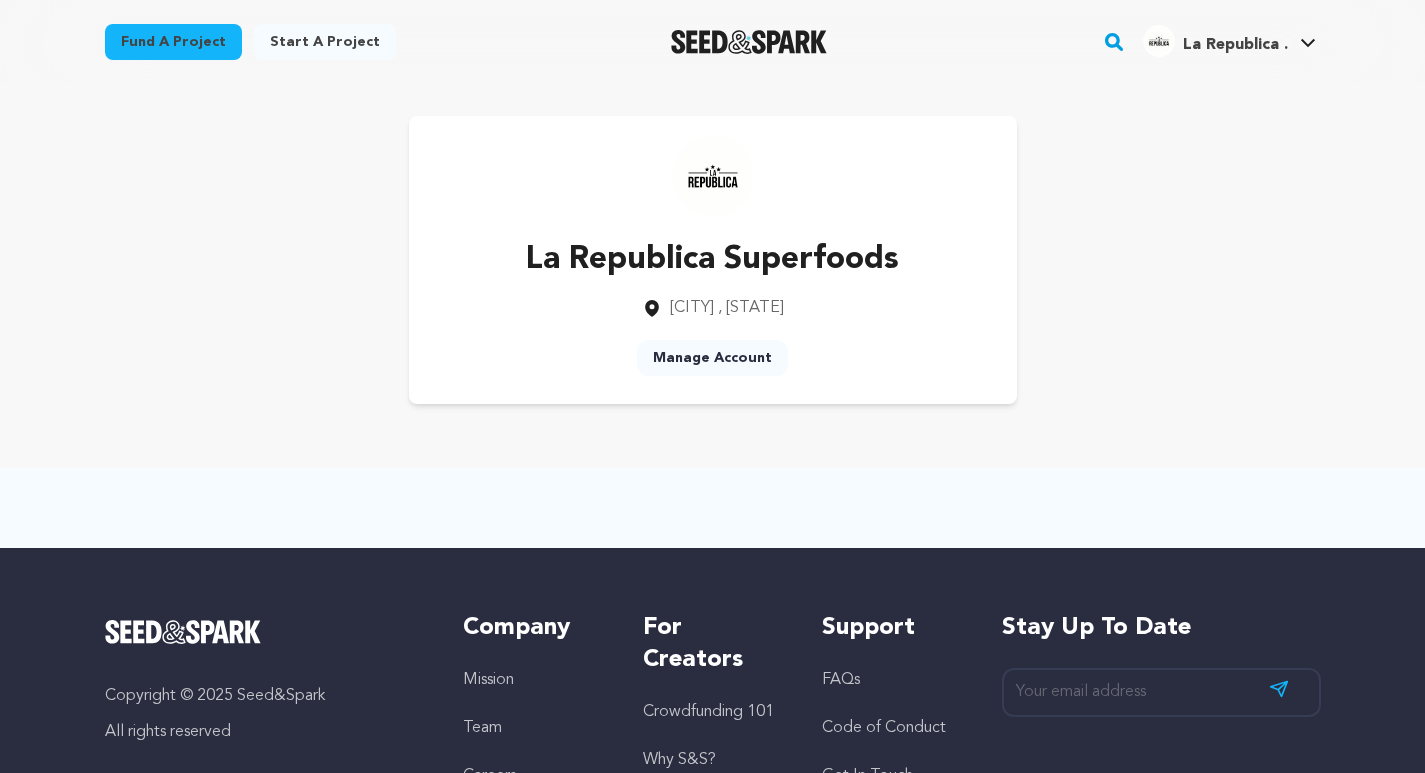 scroll, scrollTop: 0, scrollLeft: 0, axis: both 